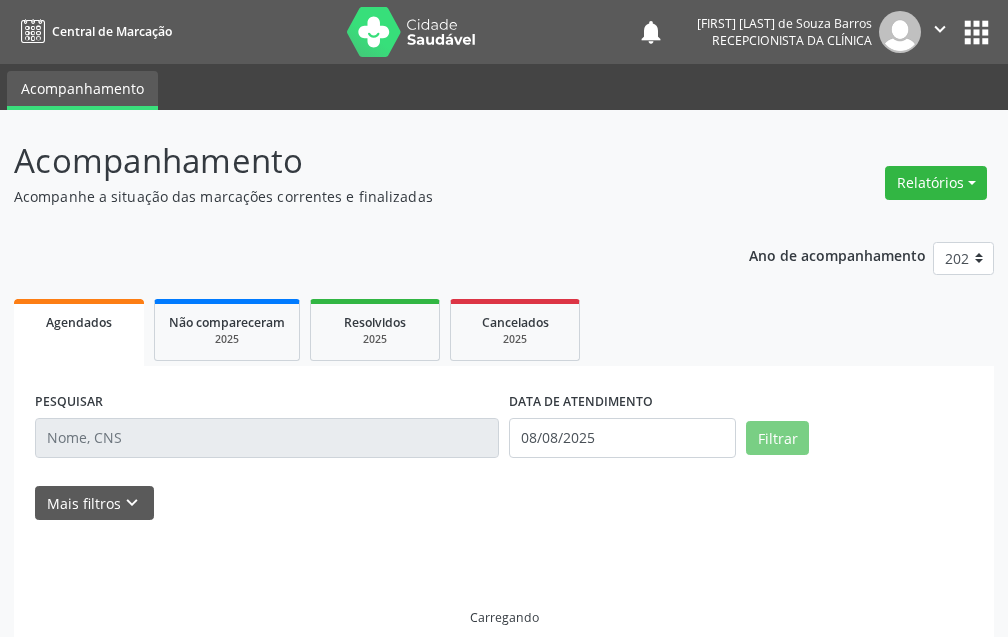 scroll, scrollTop: 0, scrollLeft: 0, axis: both 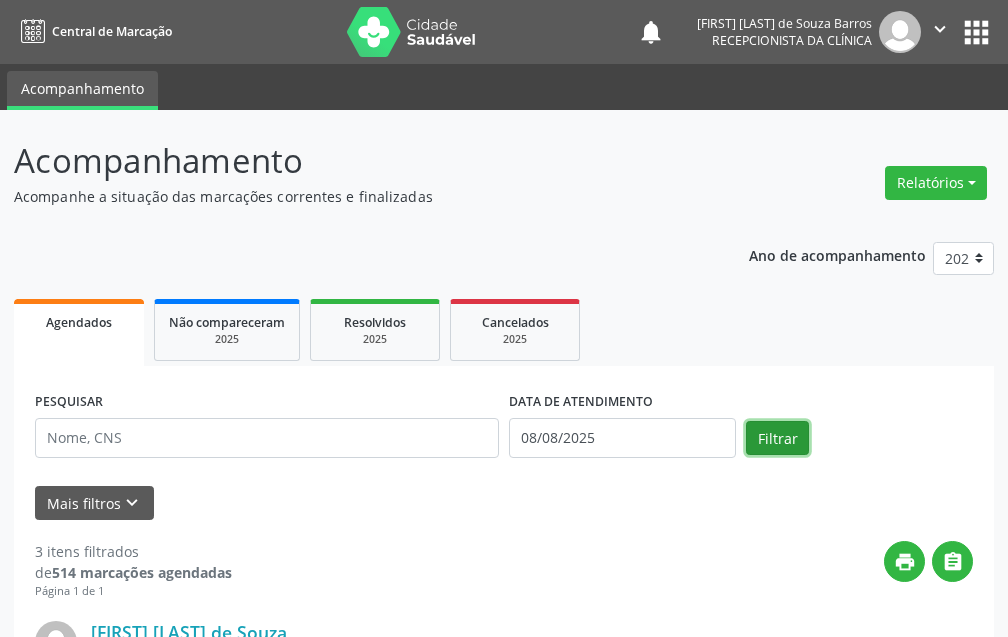 click on "Filtrar" at bounding box center (777, 438) 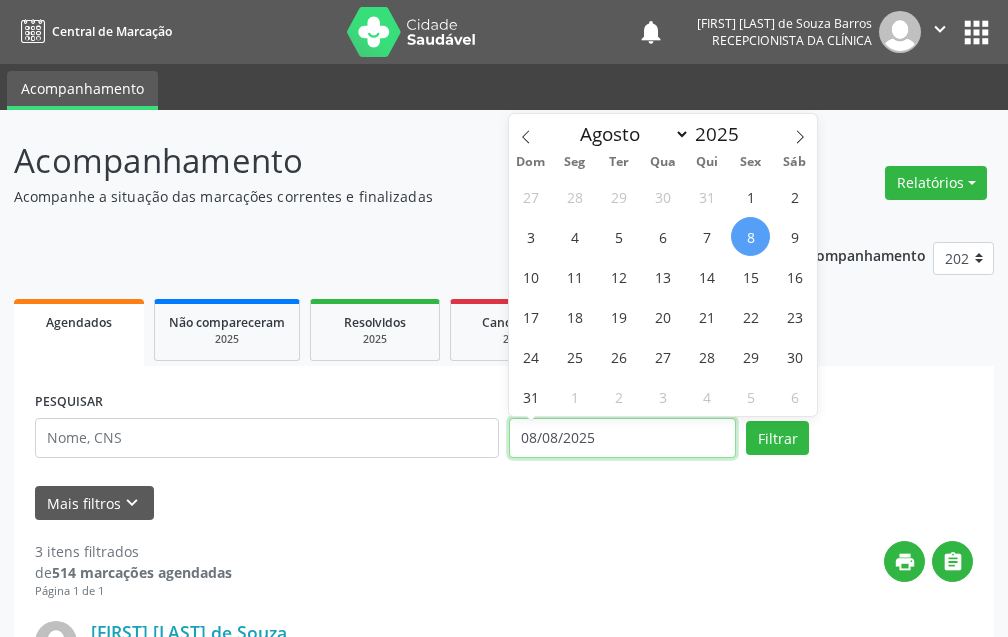 click on "08/08/2025" at bounding box center (622, 438) 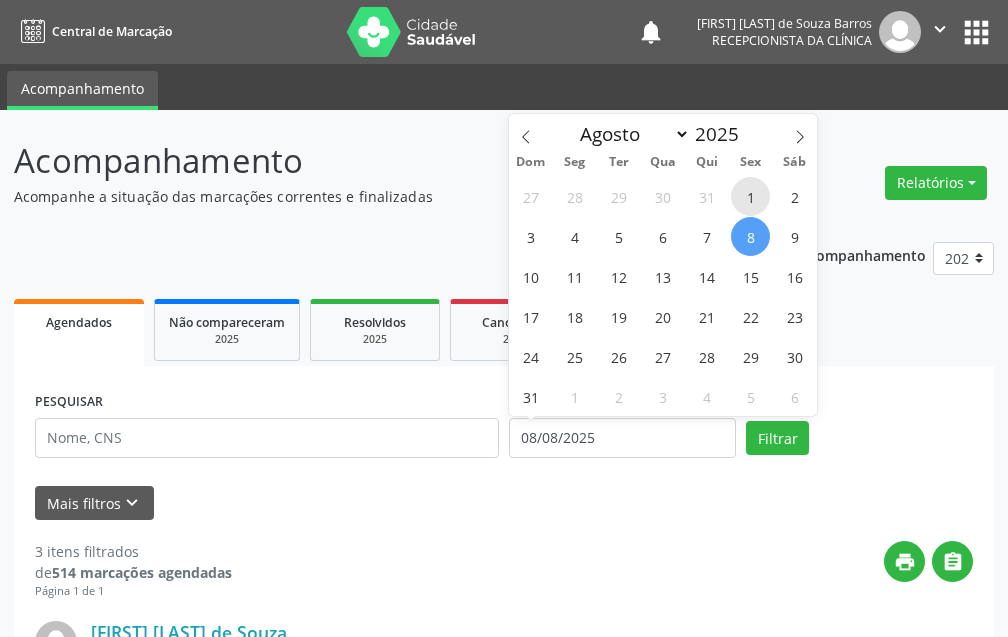 click on "1" at bounding box center [750, 196] 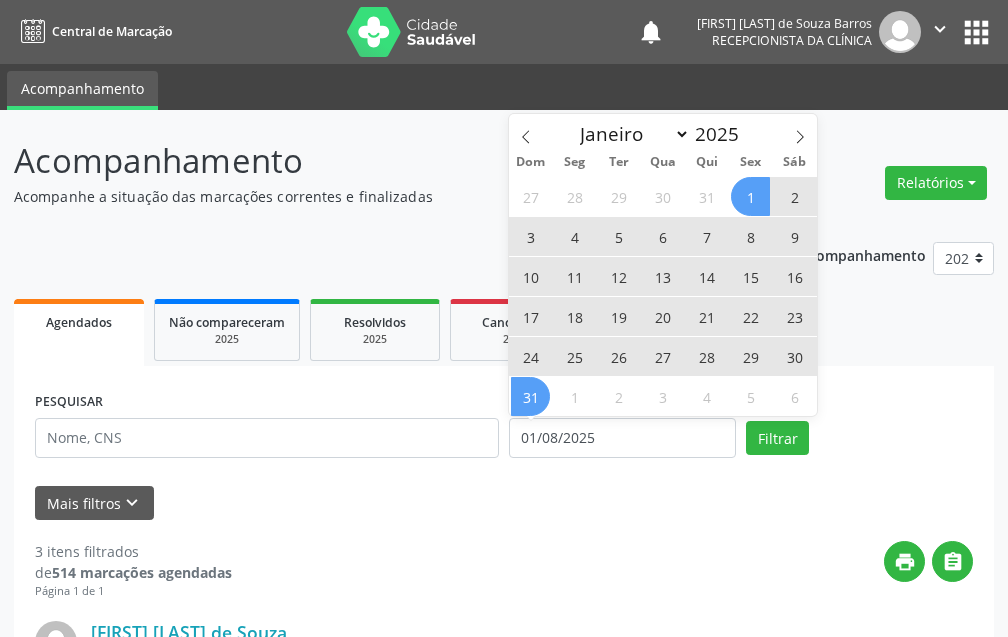 click on "31" at bounding box center [530, 396] 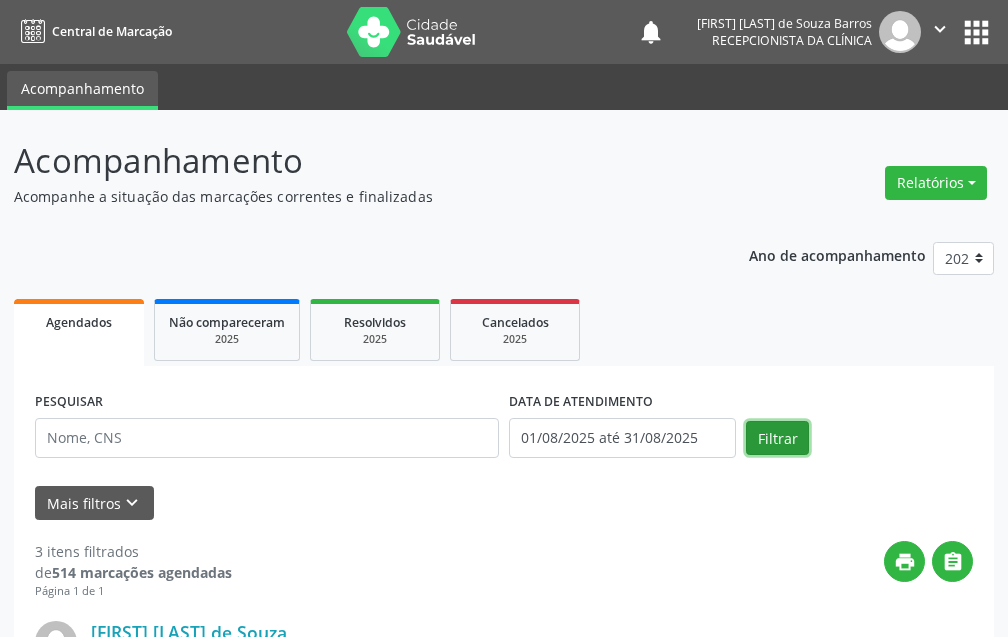 click on "Filtrar" at bounding box center [777, 438] 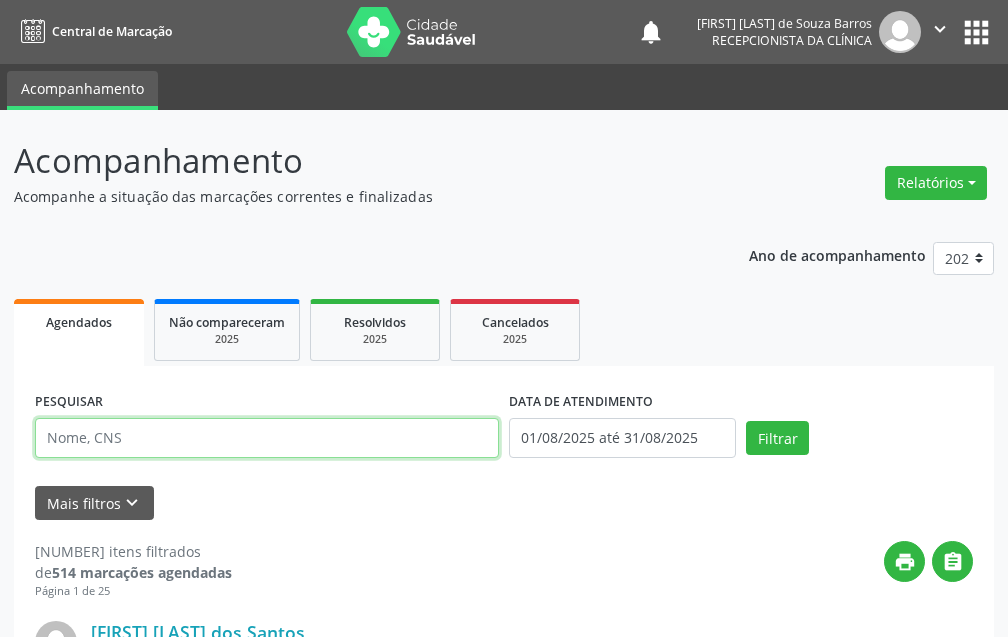 click at bounding box center [267, 438] 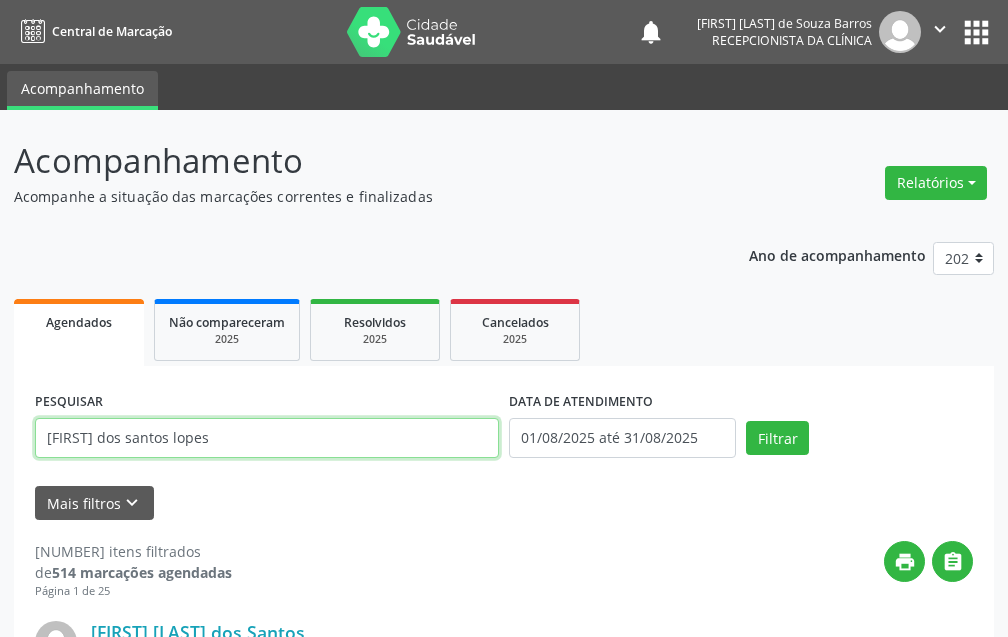type on "[FIRST] dos santos lopes" 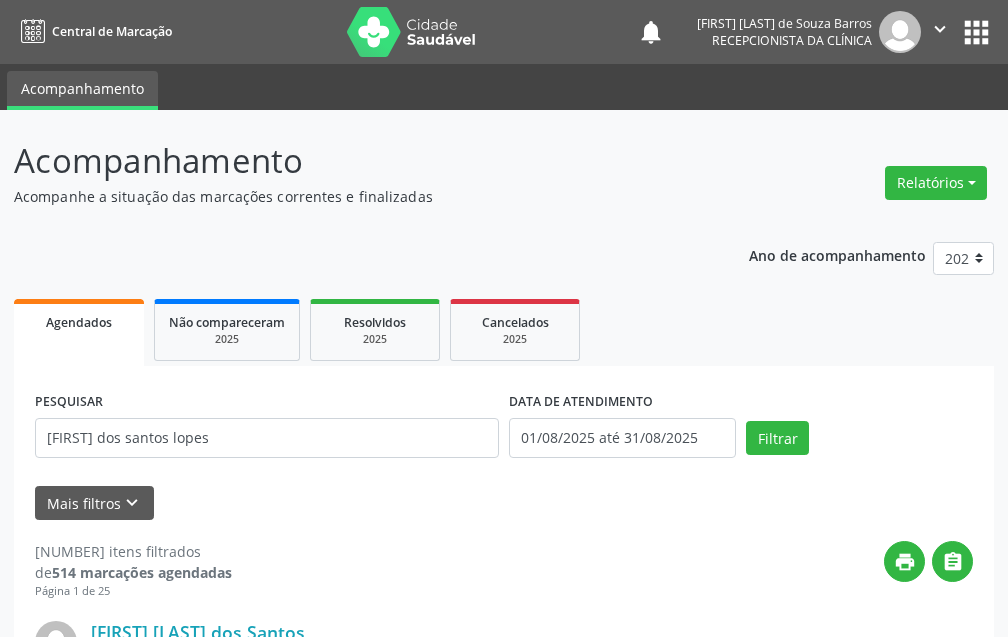 click on "Filtrar" at bounding box center (859, 438) 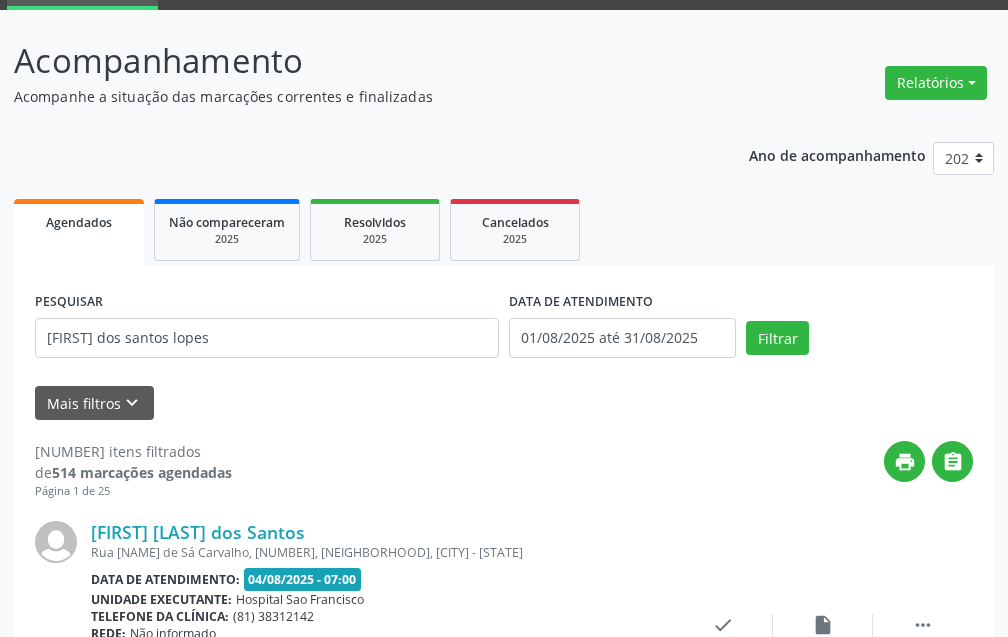 scroll, scrollTop: 0, scrollLeft: 0, axis: both 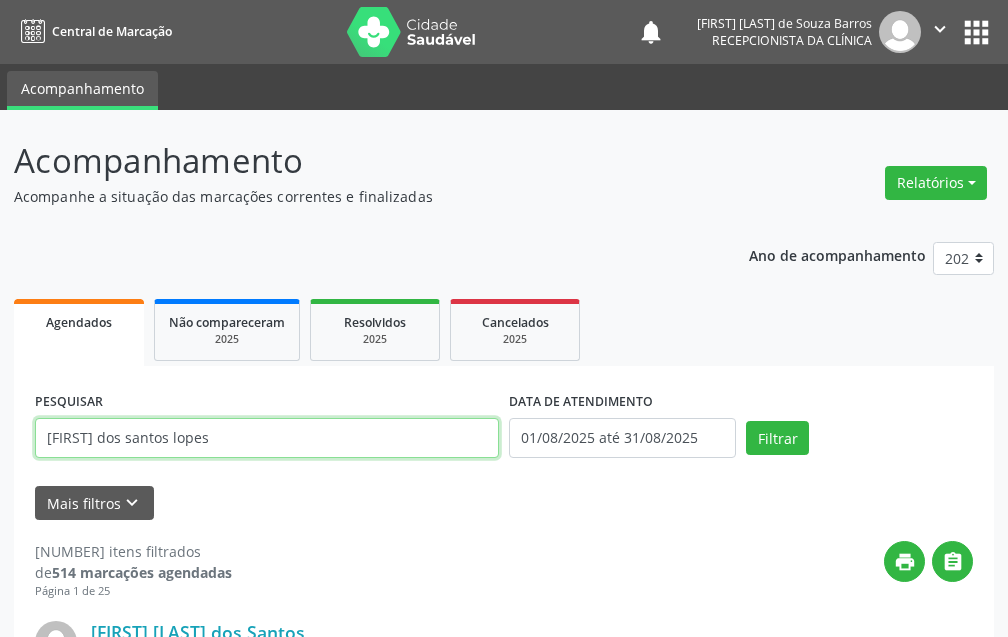 click on "[FIRST] dos santos lopes" at bounding box center (267, 438) 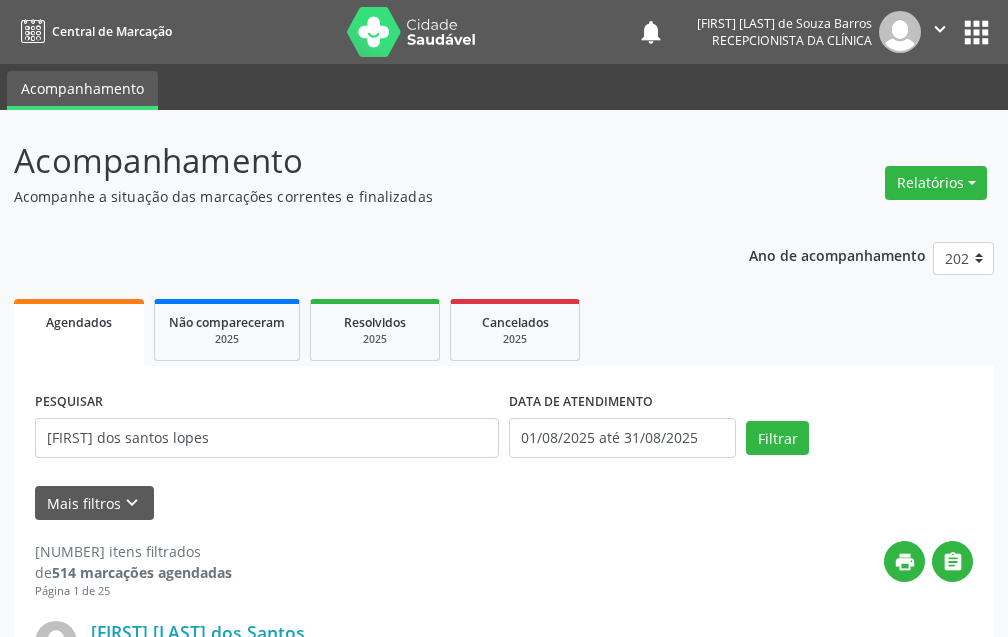 click on "PESQUISAR
[FIRST] dos santos lopes
DATA DE ATENDIMENTO
[DATE] até [DATE]
Filtrar" at bounding box center (504, 429) 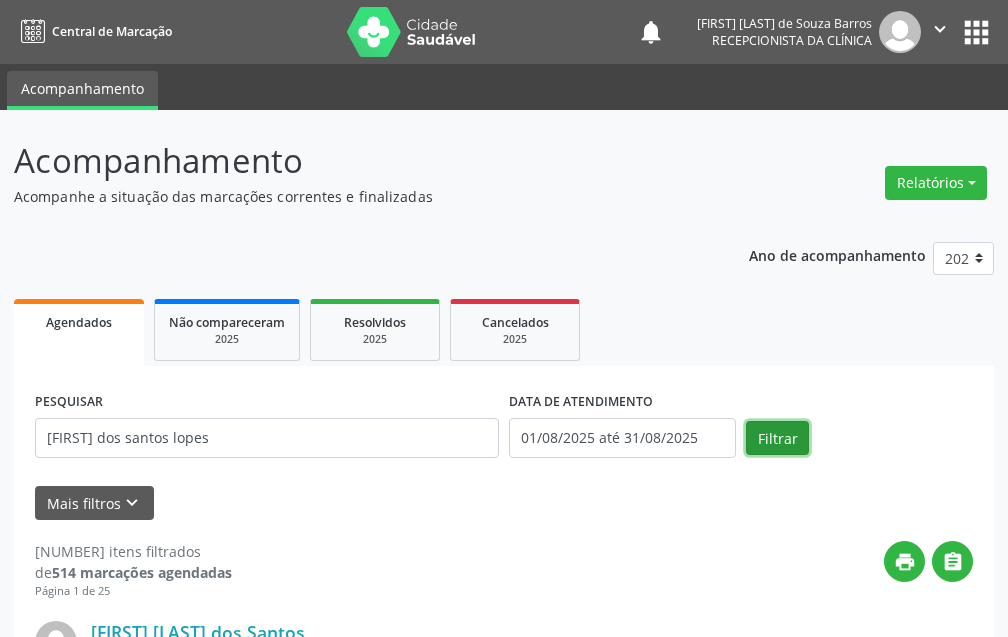 click on "Filtrar" at bounding box center [777, 438] 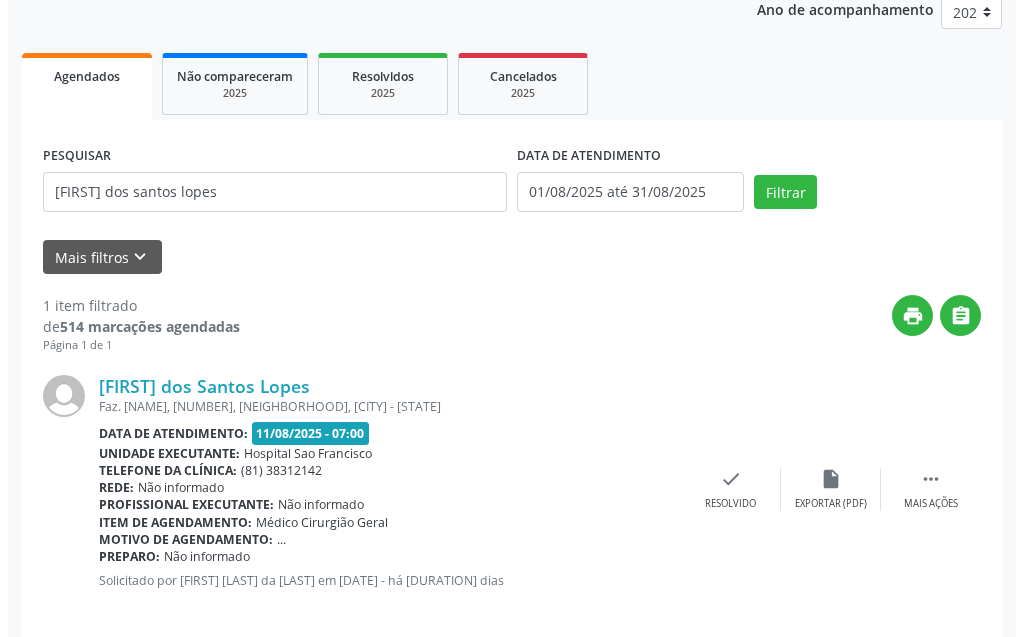 scroll, scrollTop: 268, scrollLeft: 0, axis: vertical 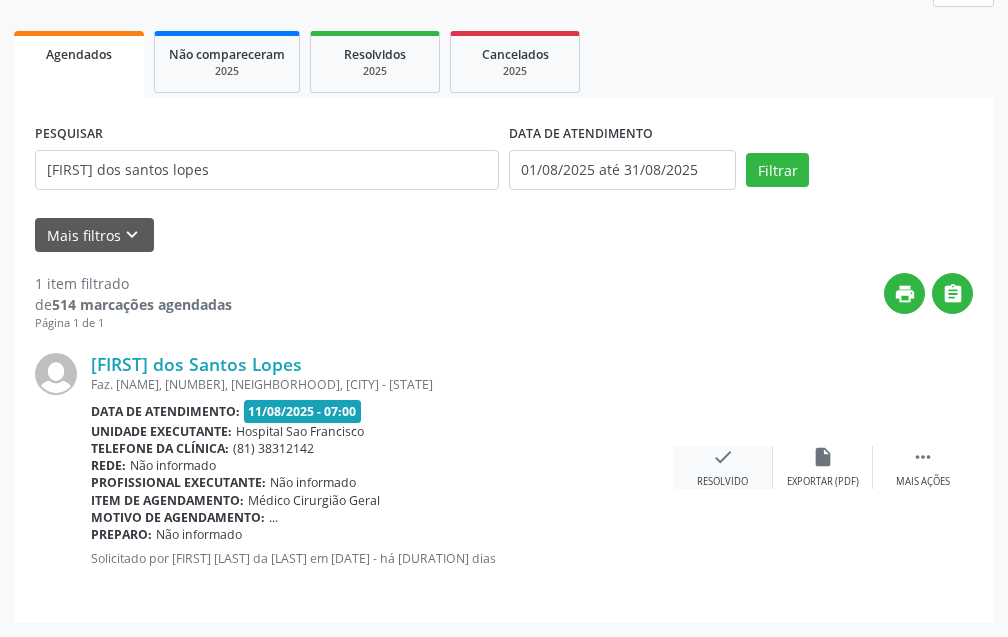 click on "check
Resolvido" at bounding box center (723, 467) 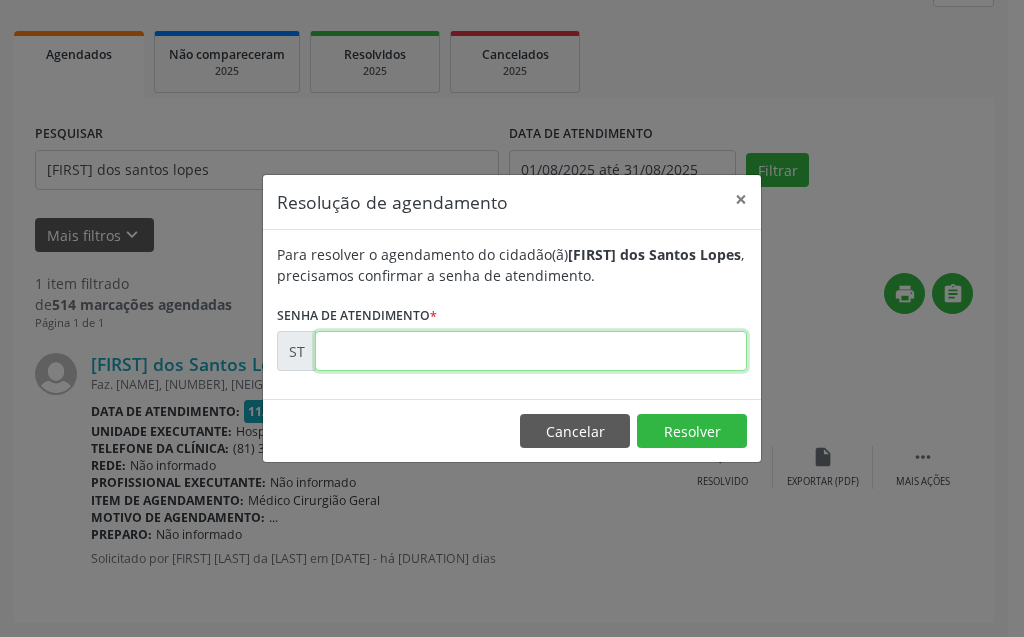 click at bounding box center (531, 351) 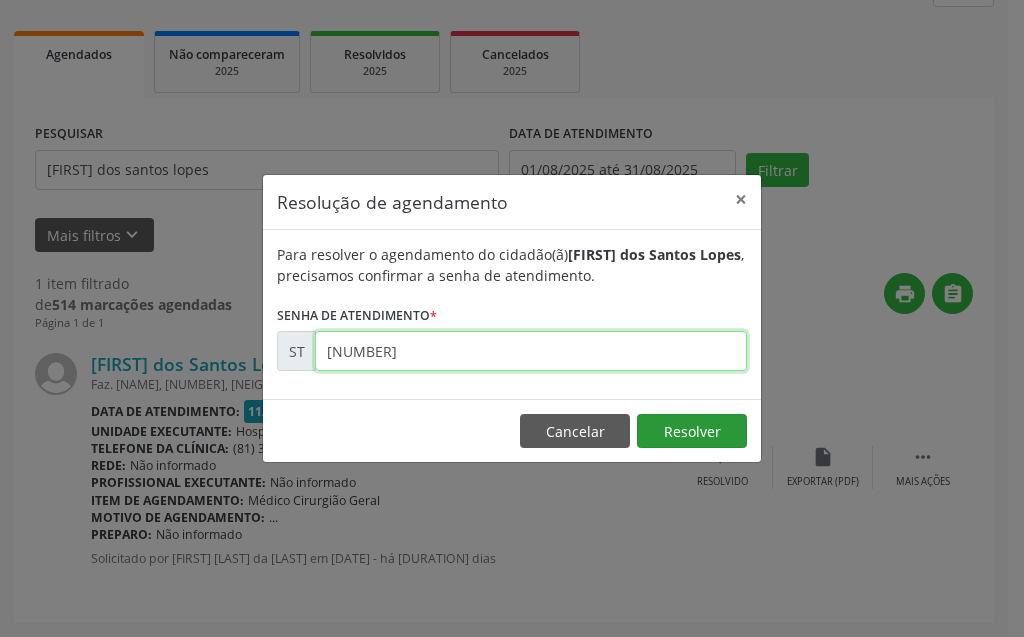type on "[NUMBER]" 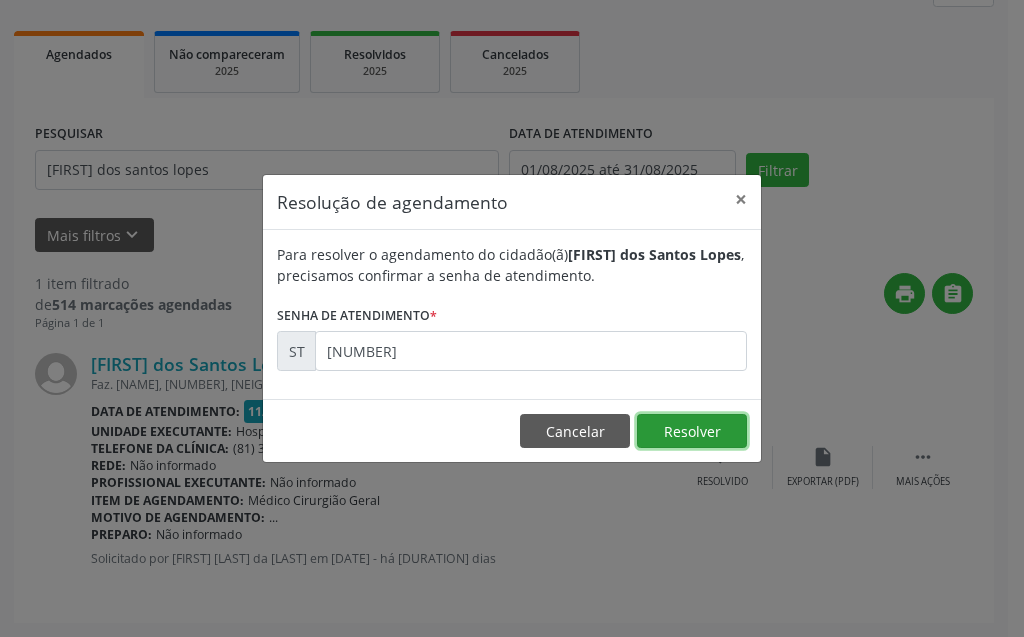 click on "Resolver" at bounding box center (692, 431) 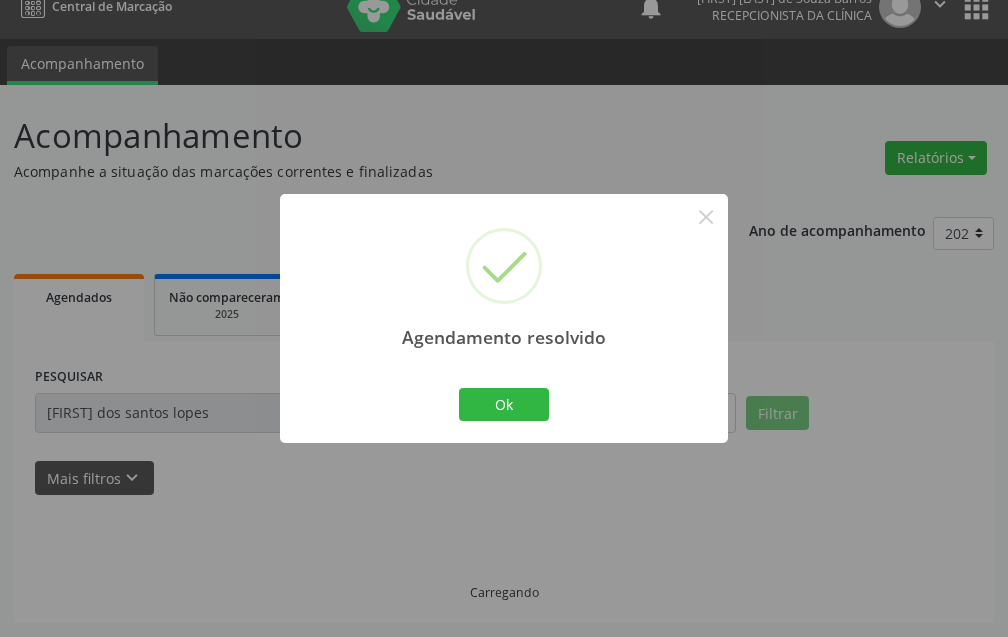 scroll, scrollTop: 46, scrollLeft: 0, axis: vertical 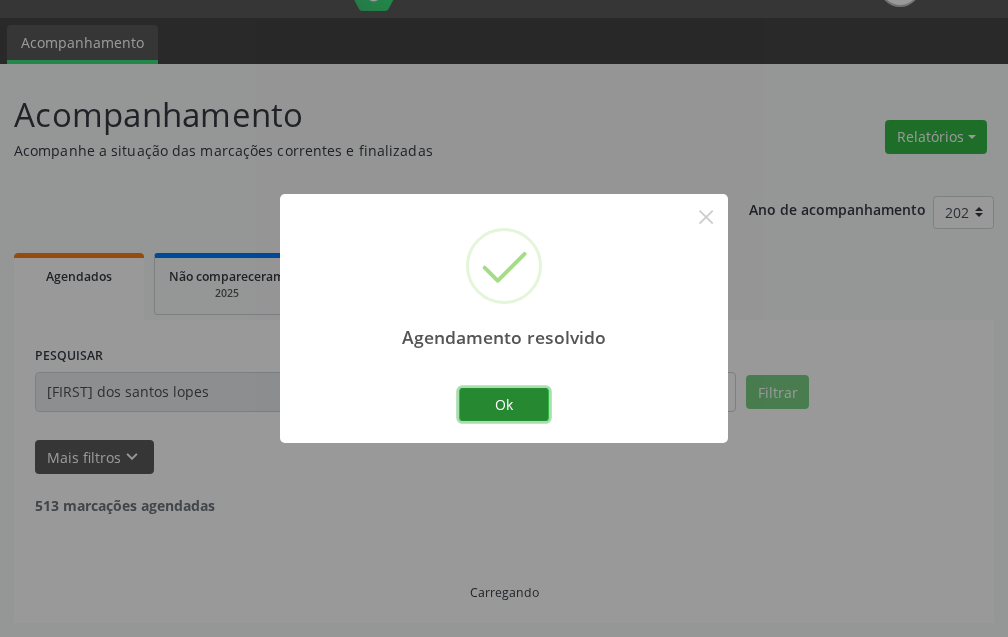 click on "Ok" at bounding box center (504, 405) 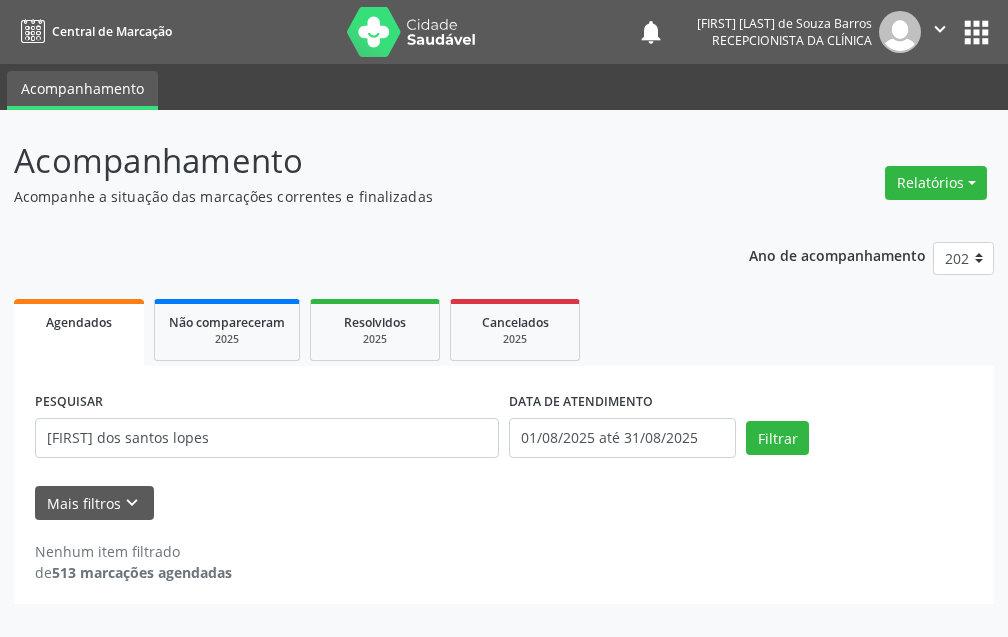 scroll, scrollTop: 0, scrollLeft: 0, axis: both 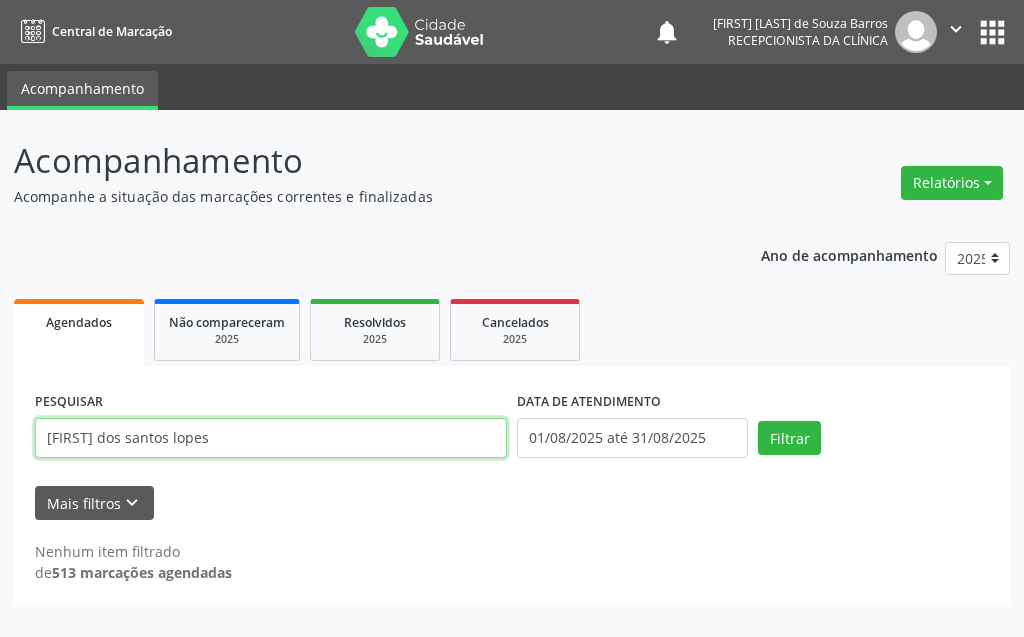 click on "[FIRST] dos santos lopes" at bounding box center [271, 438] 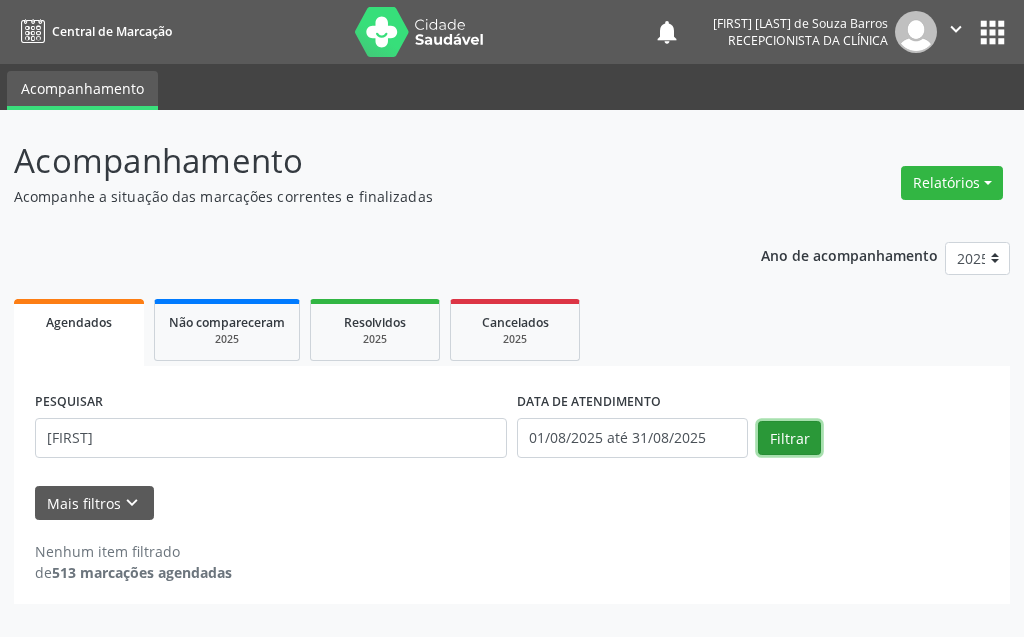 click on "Filtrar" at bounding box center [789, 438] 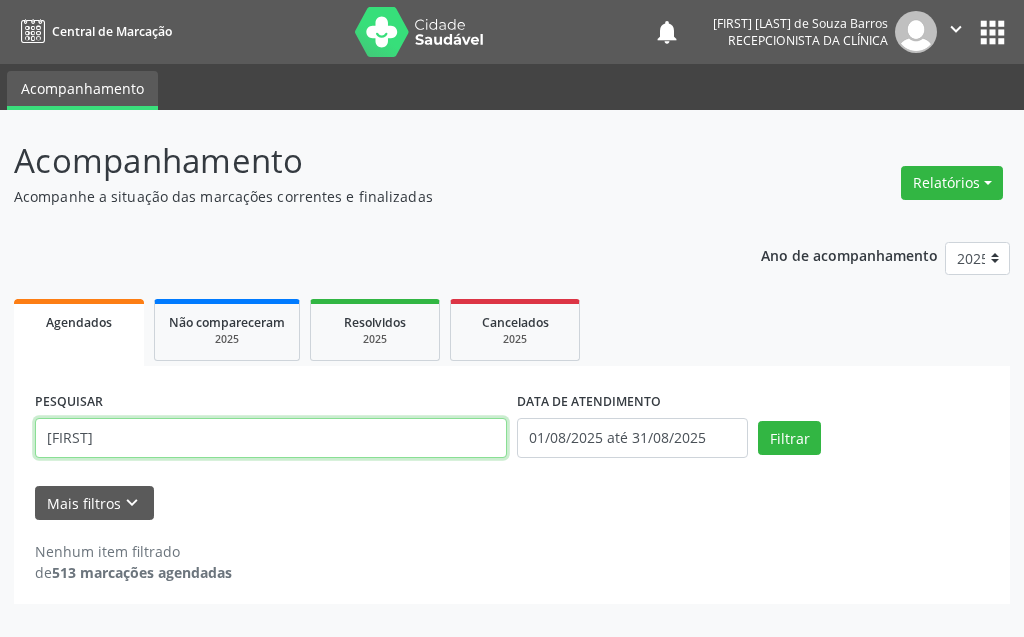 click on "[FIRST]" at bounding box center (271, 438) 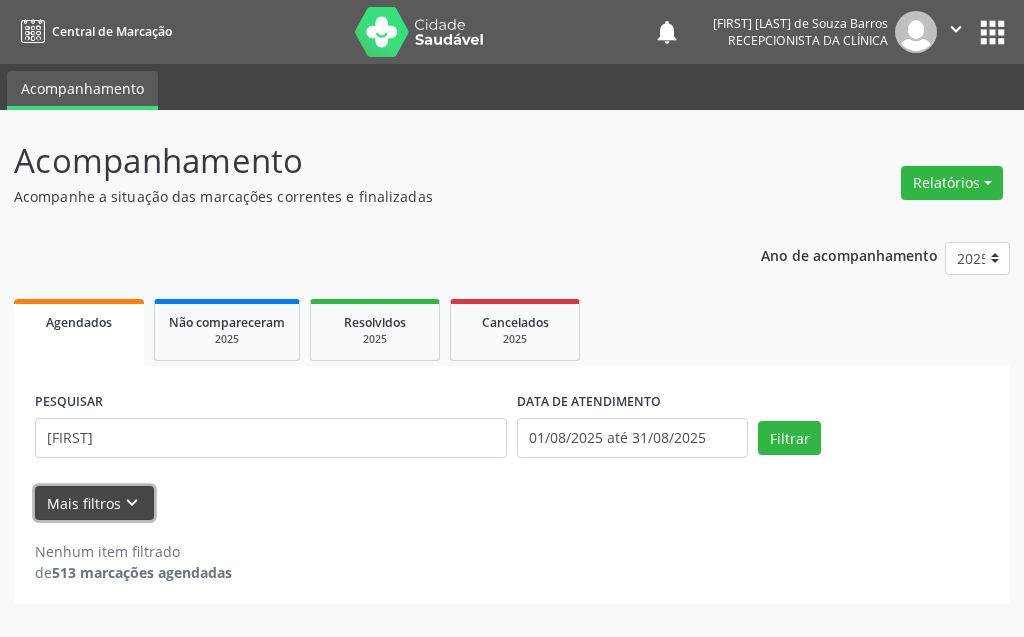 click on "Mais filtros
keyboard_arrow_down" at bounding box center (94, 503) 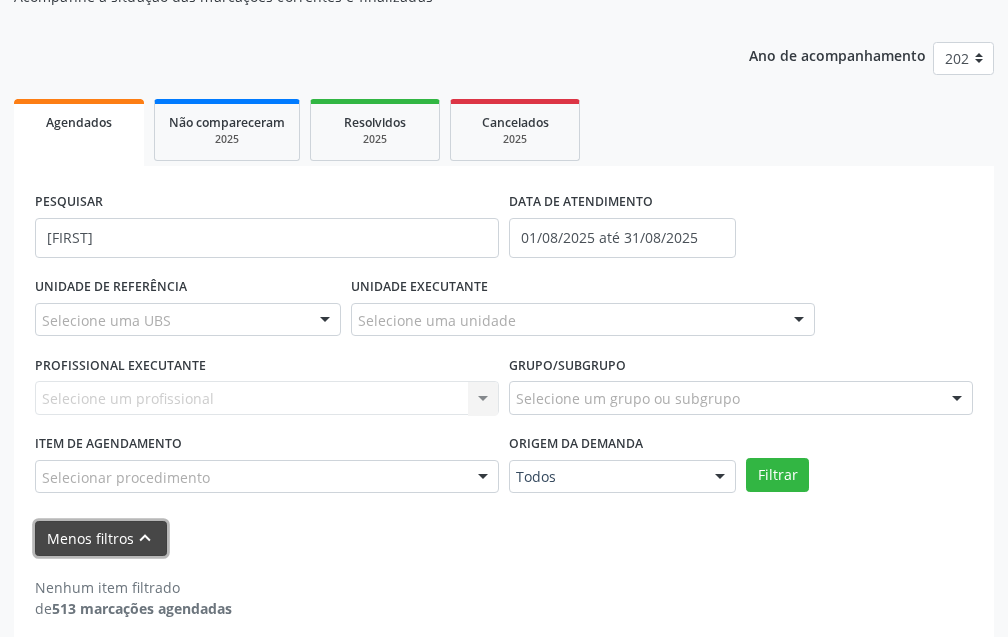 scroll, scrollTop: 217, scrollLeft: 0, axis: vertical 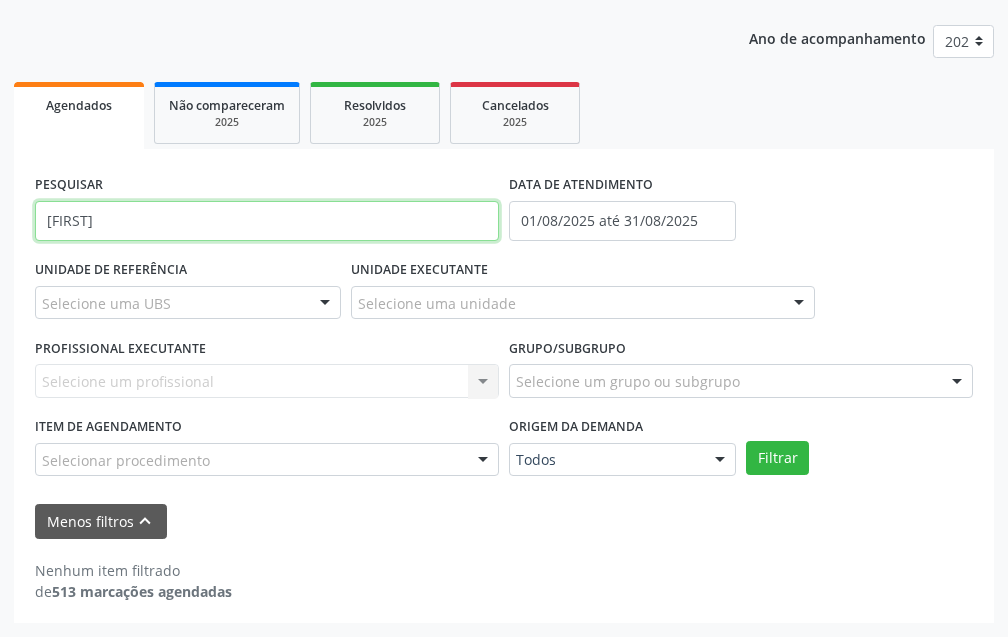 click on "[FIRST]" at bounding box center (267, 221) 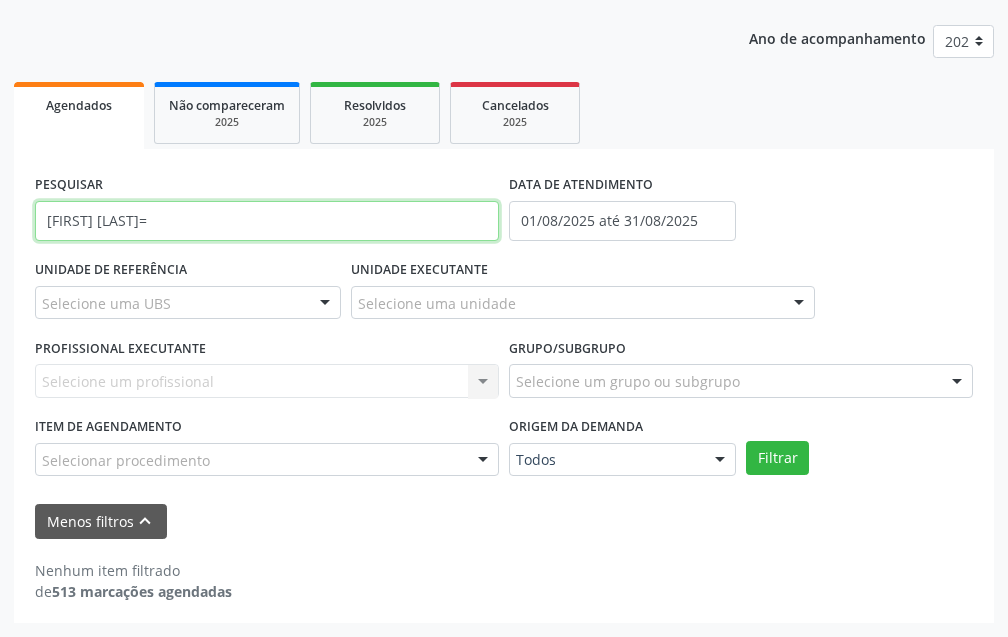scroll, scrollTop: 0, scrollLeft: 0, axis: both 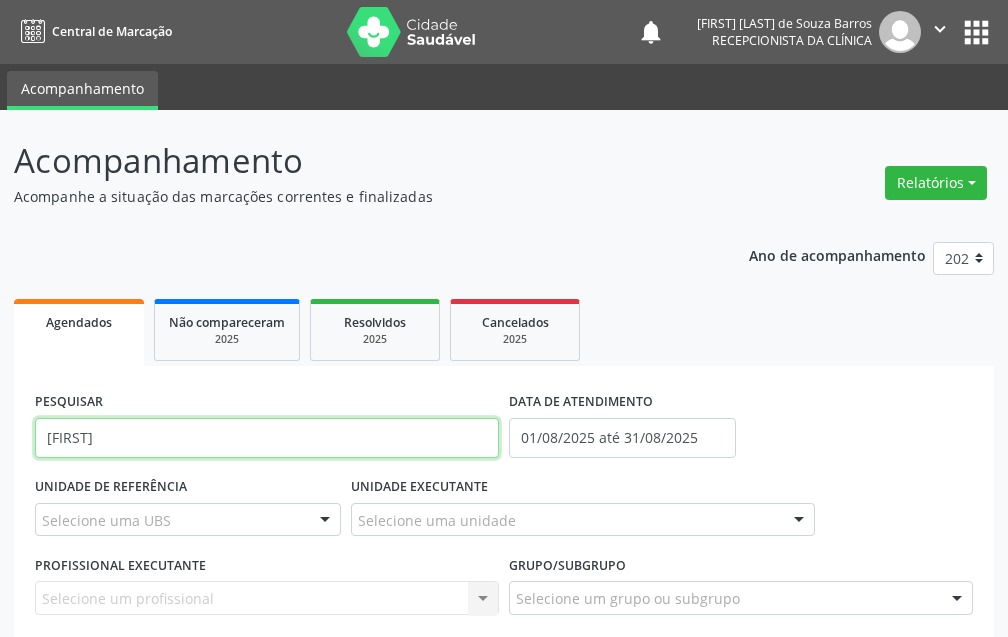 type on "[FIRST]" 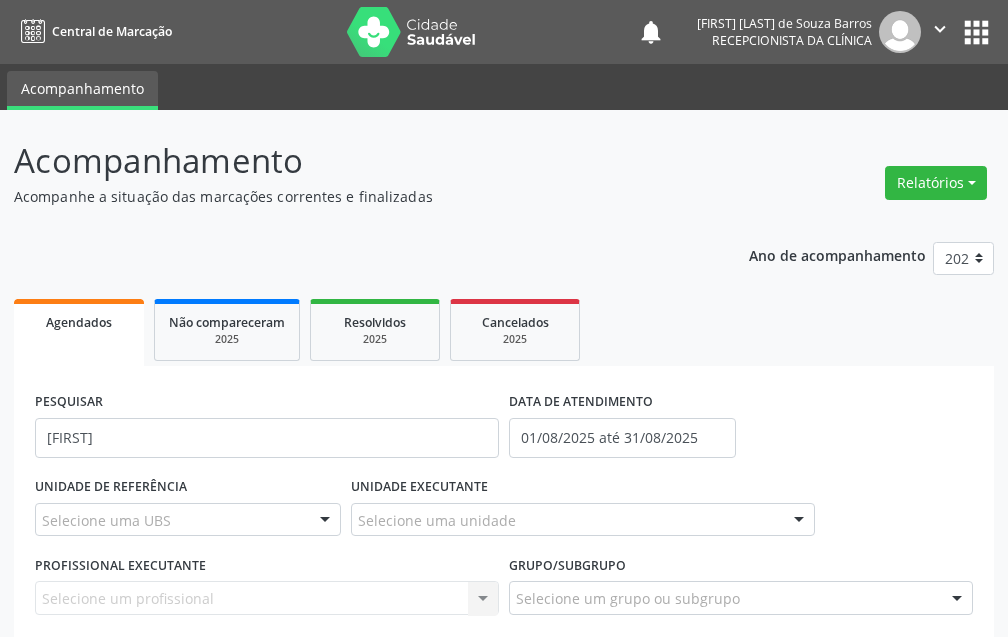 click on "Agendados   Não compareceram
2025
Resolvidos
2025
Cancelados
2025" at bounding box center (504, 330) 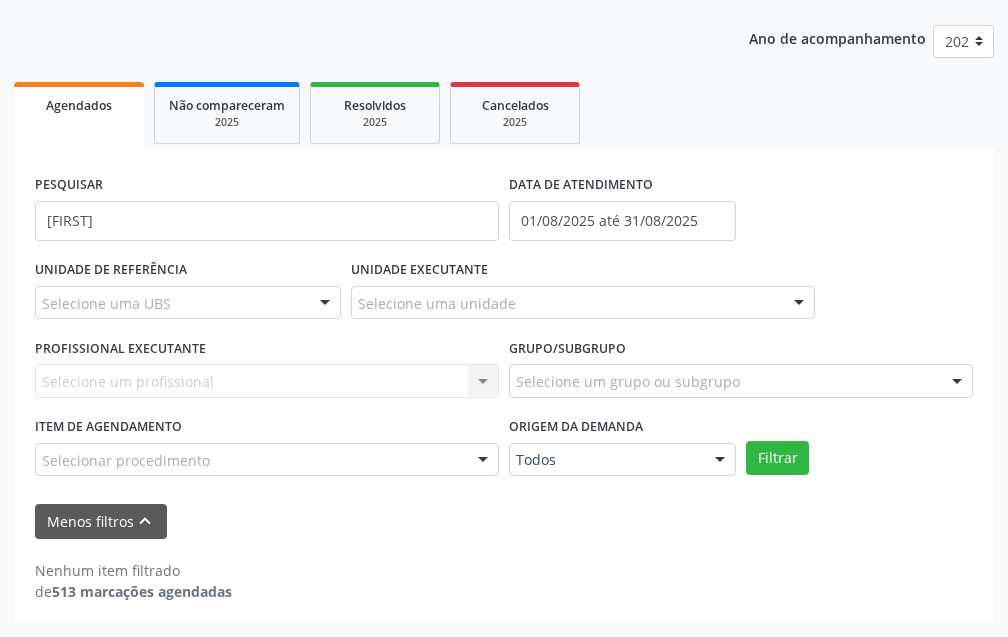 click on "Agendados" at bounding box center (79, 105) 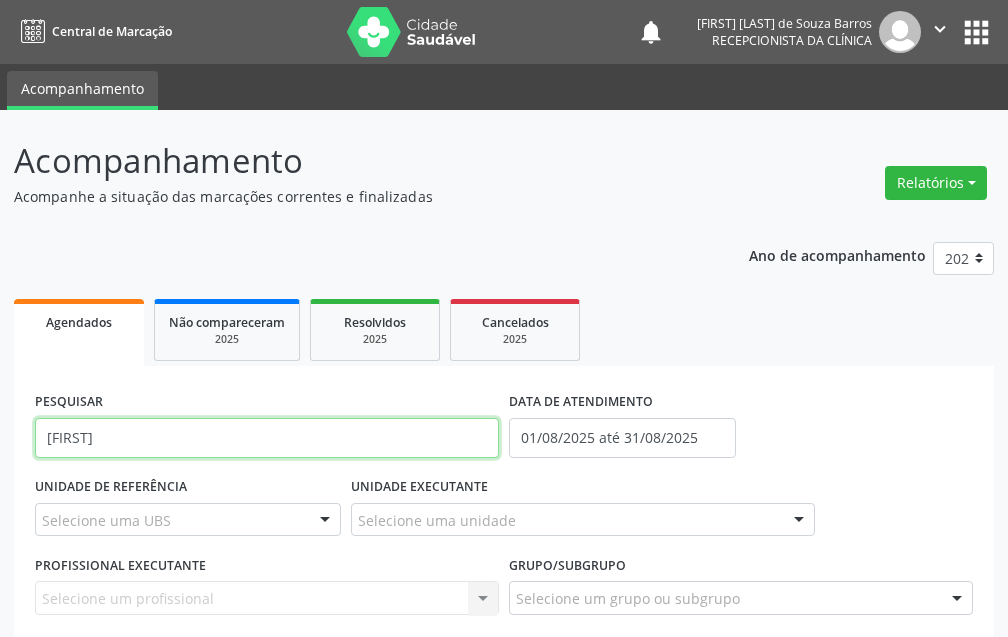 click on "[FIRST]" at bounding box center [267, 438] 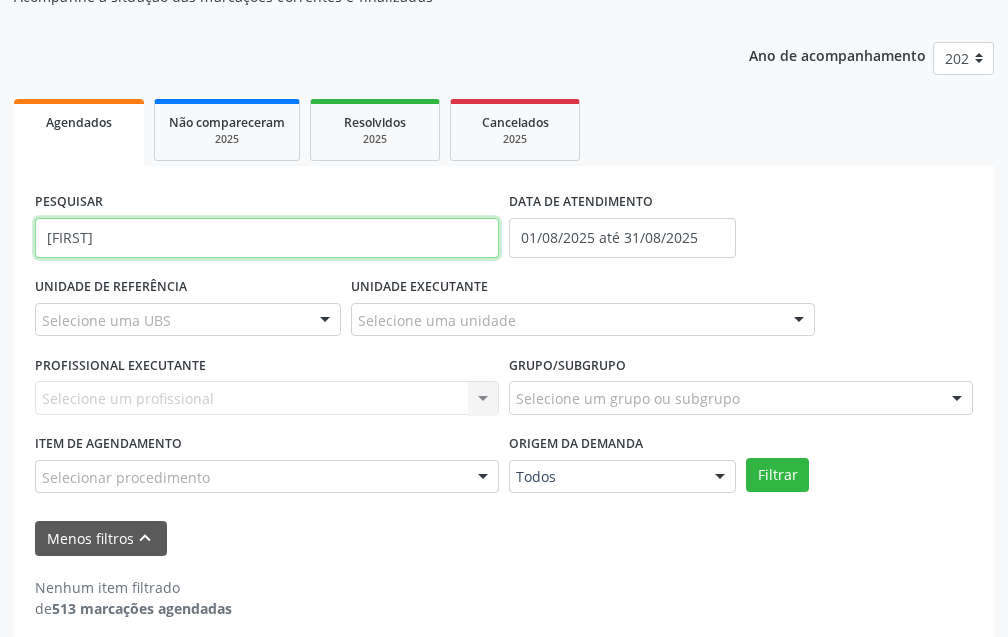 scroll, scrollTop: 217, scrollLeft: 0, axis: vertical 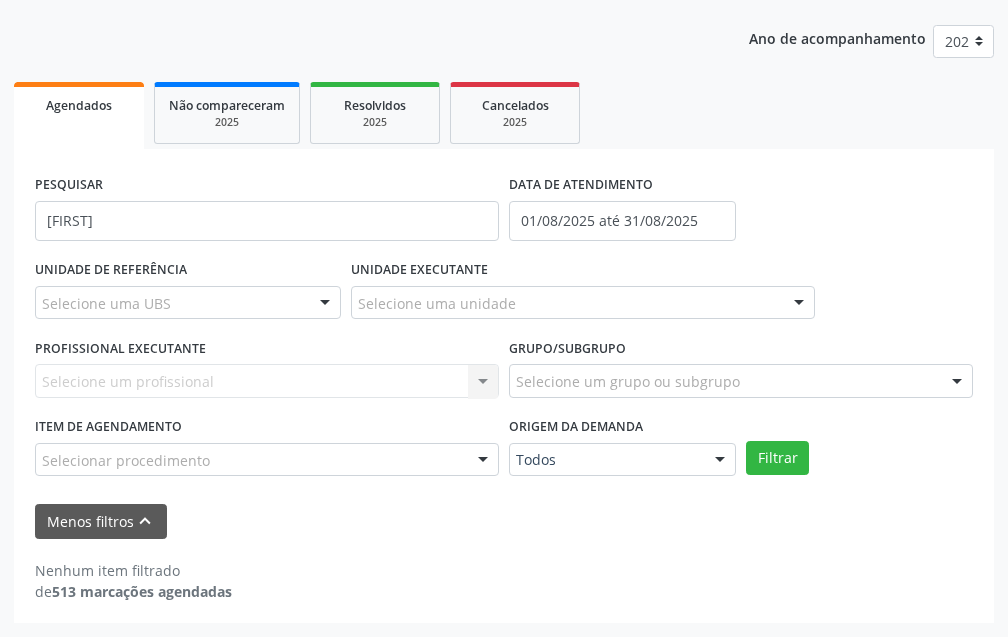 click on "Agendados" at bounding box center [79, 115] 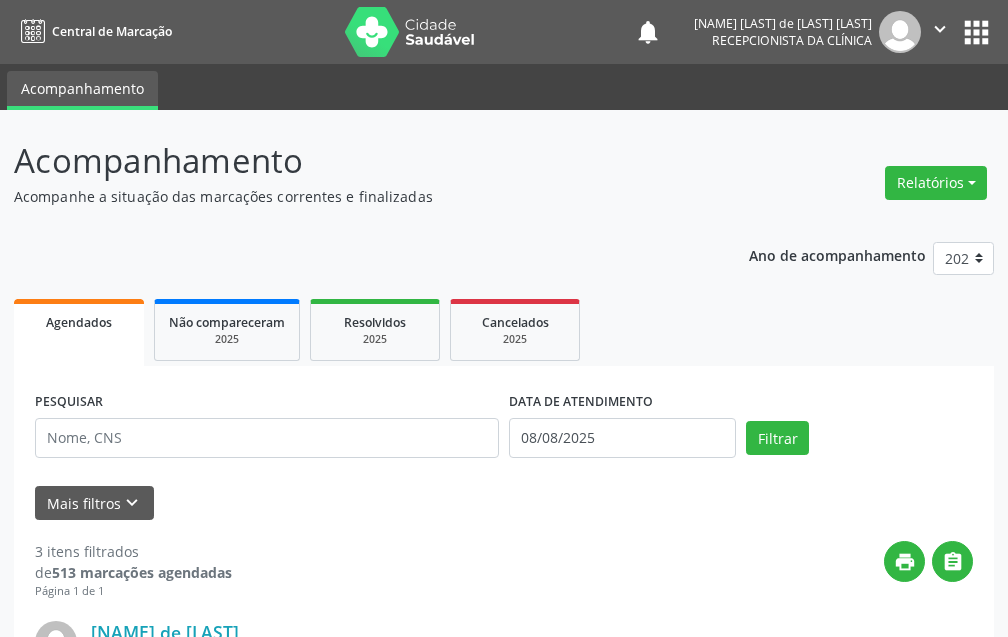 scroll, scrollTop: 217, scrollLeft: 0, axis: vertical 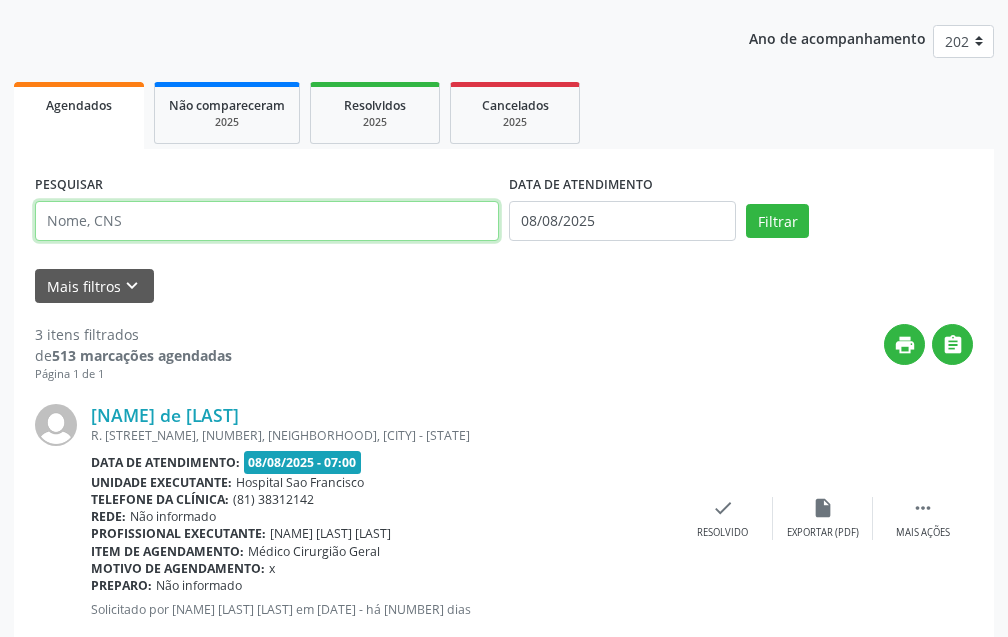 click at bounding box center (267, 221) 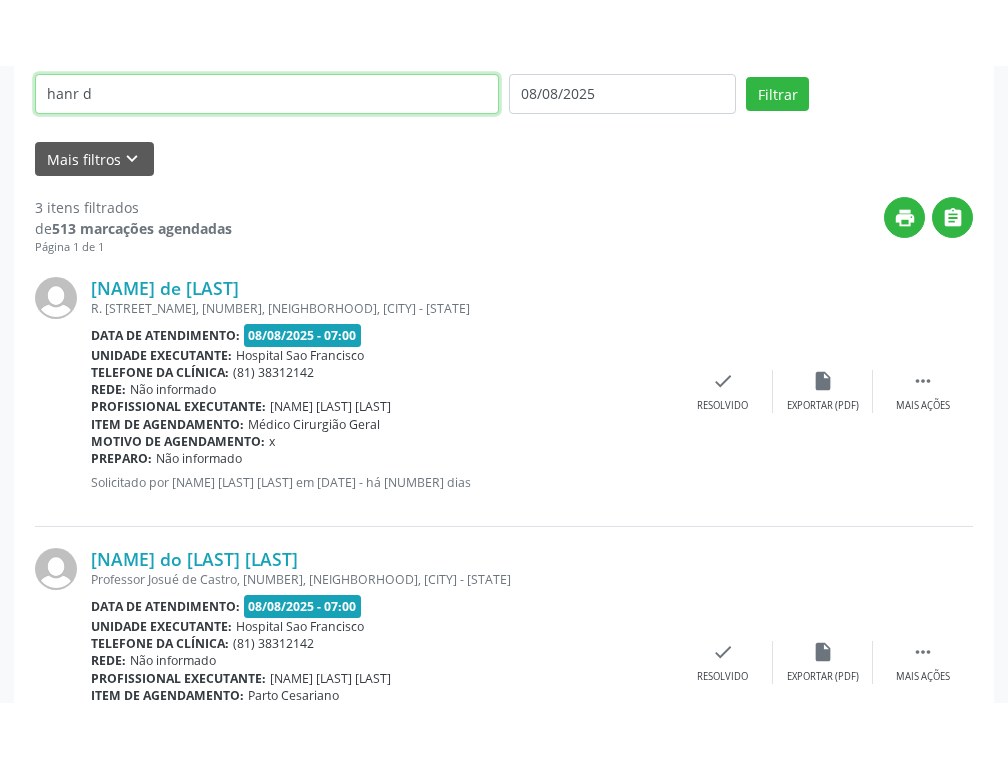 scroll, scrollTop: 210, scrollLeft: 0, axis: vertical 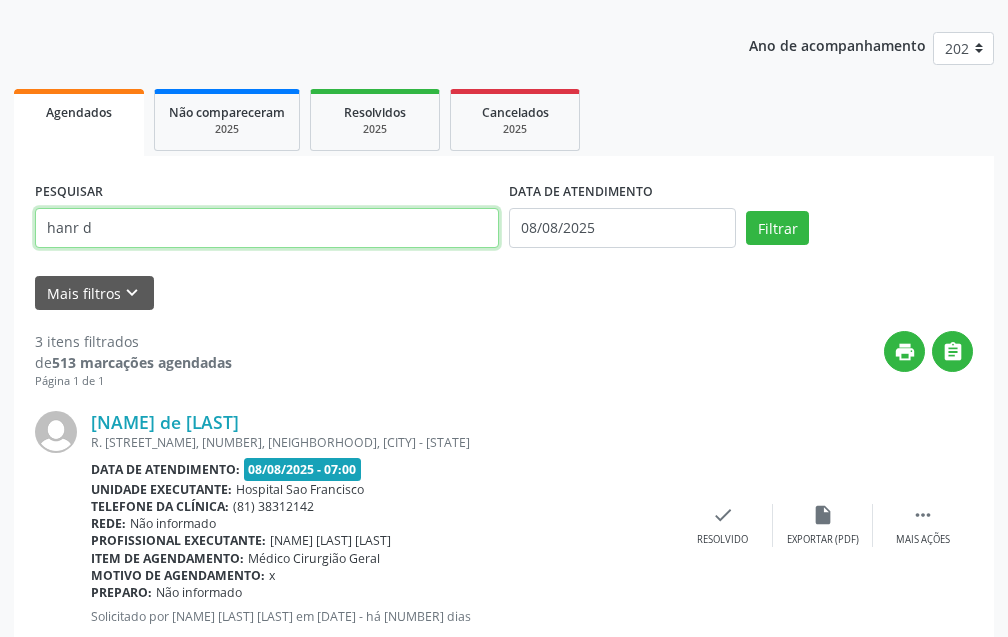 click on "hanr d" at bounding box center (267, 228) 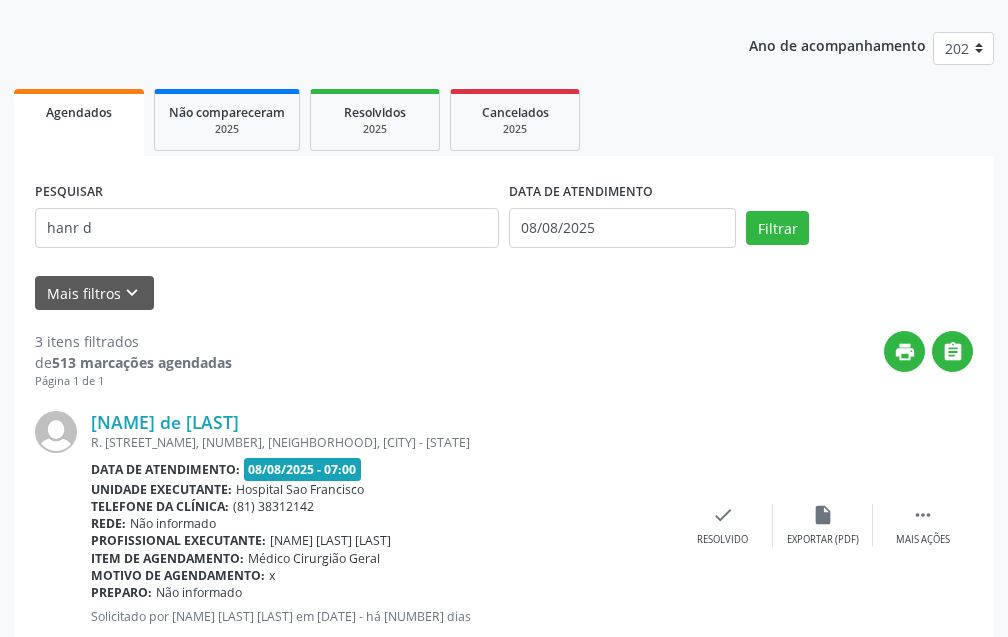 drag, startPoint x: 199, startPoint y: 186, endPoint x: 176, endPoint y: 189, distance: 23.194826 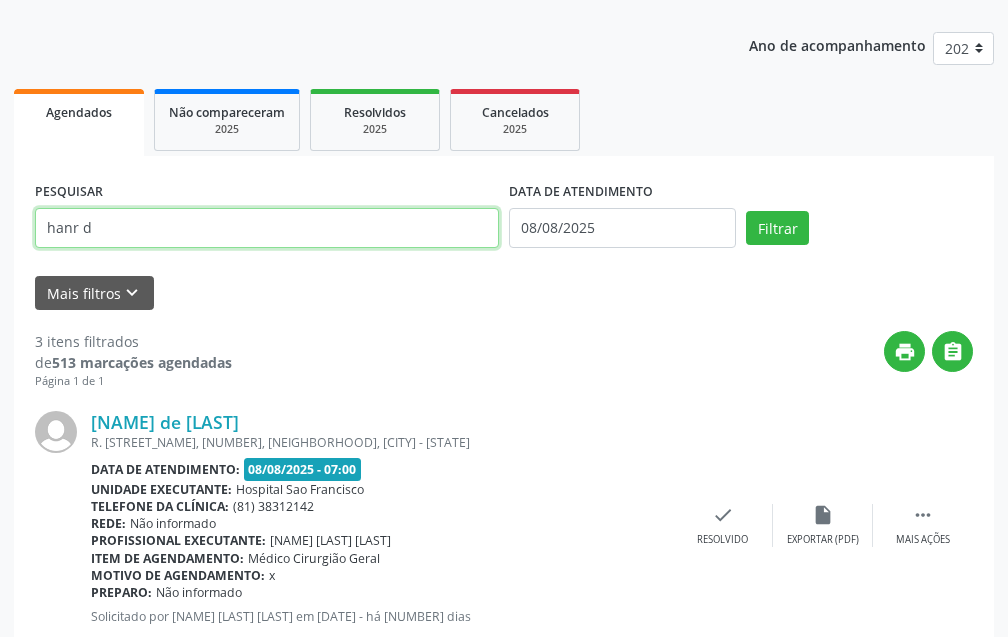 drag, startPoint x: 176, startPoint y: 209, endPoint x: 8, endPoint y: 238, distance: 170.4846 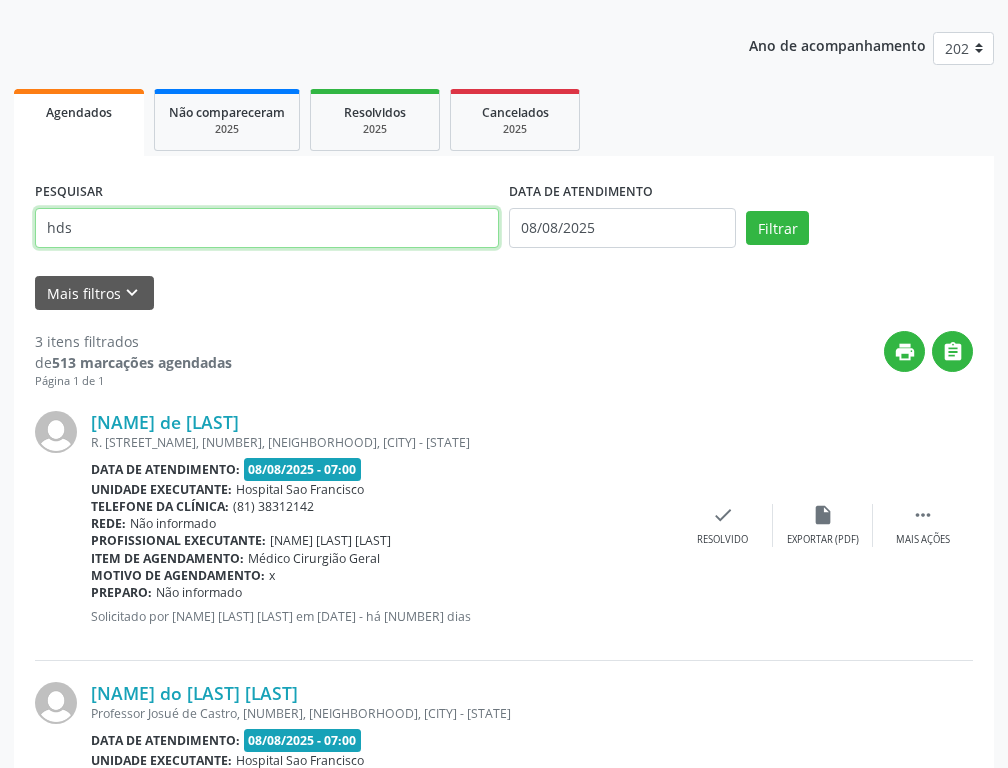 type on "hds" 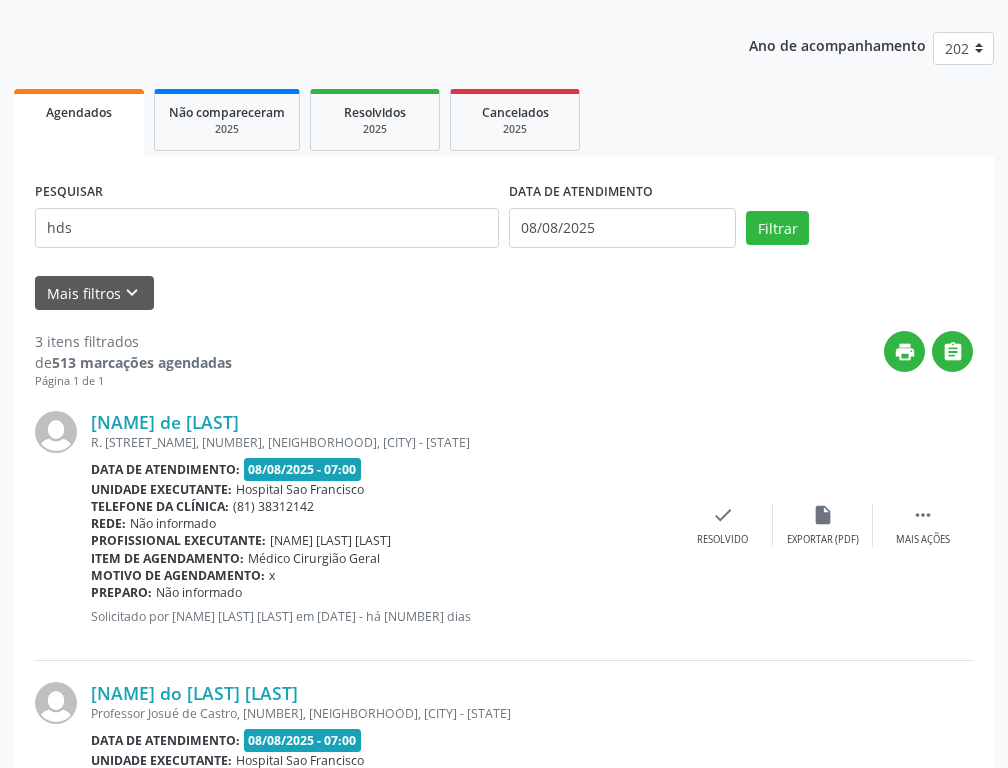 click on "R. [FIRST] [LAST], [NUMBER], [NEIGHBORHOOD], [CITY] - [STATE]" at bounding box center [382, 442] 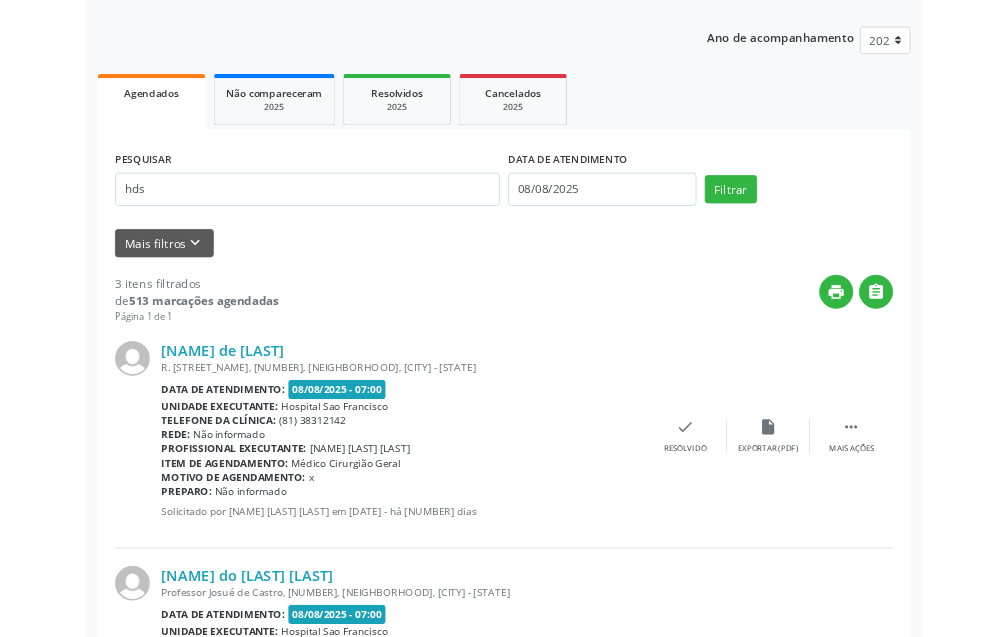 scroll, scrollTop: 0, scrollLeft: 0, axis: both 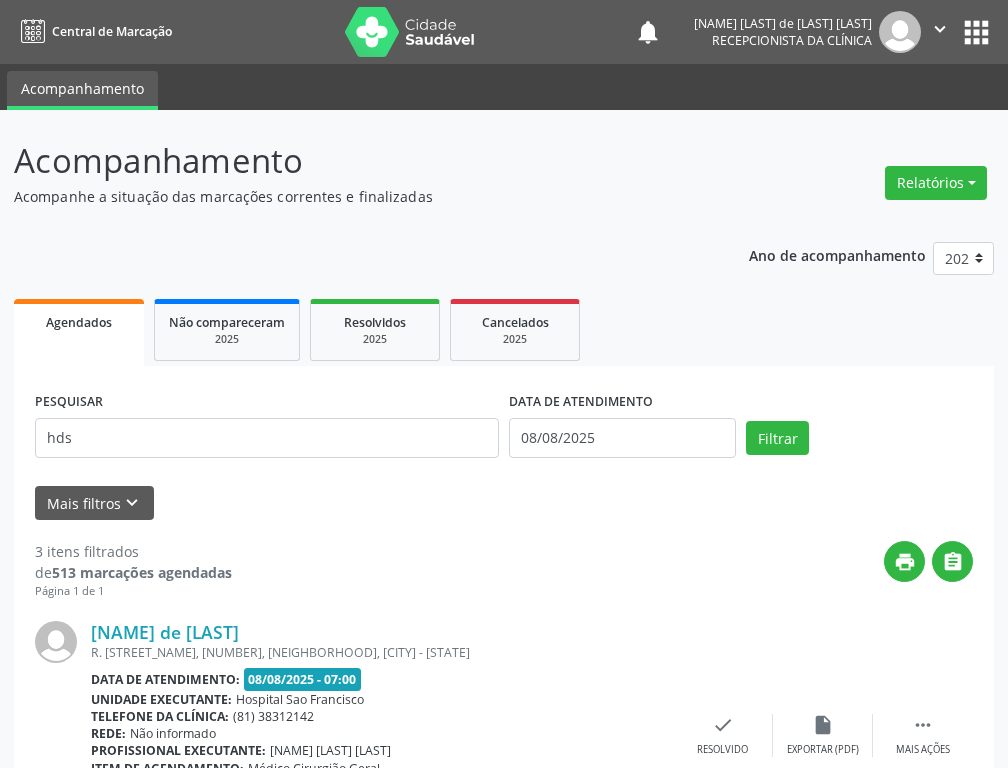 click on "Central de Marcação
notifications
Francilene Mourato de Souza Barros
Recepcionista da clínica

Configurações
Sair
apps" at bounding box center (504, 32) 